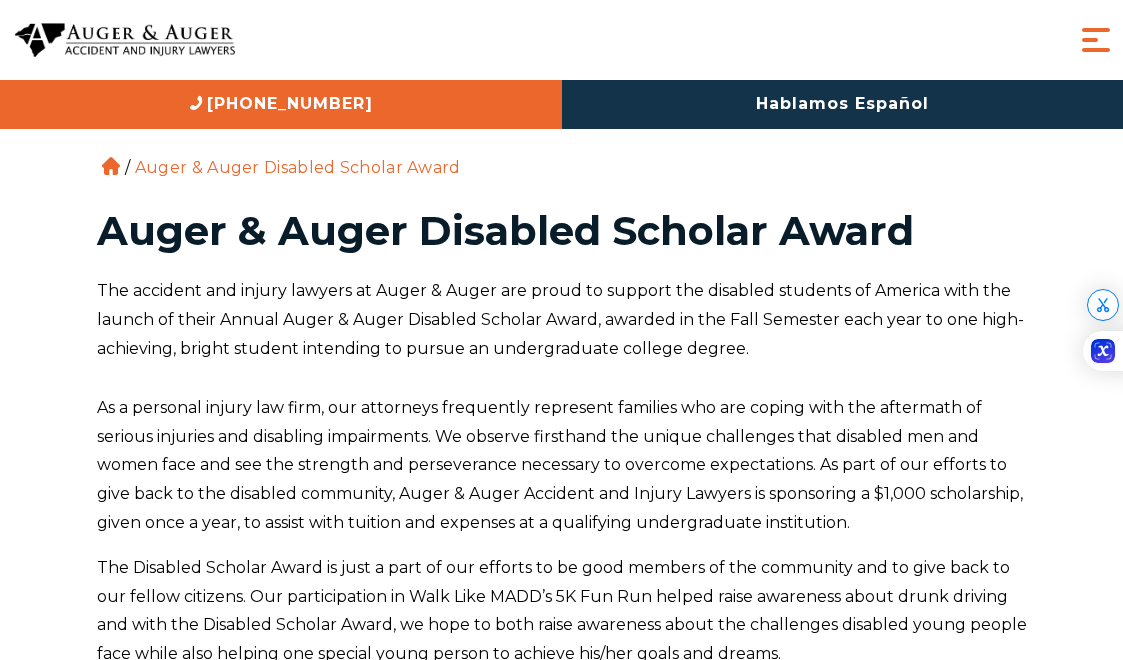 scroll, scrollTop: 0, scrollLeft: 0, axis: both 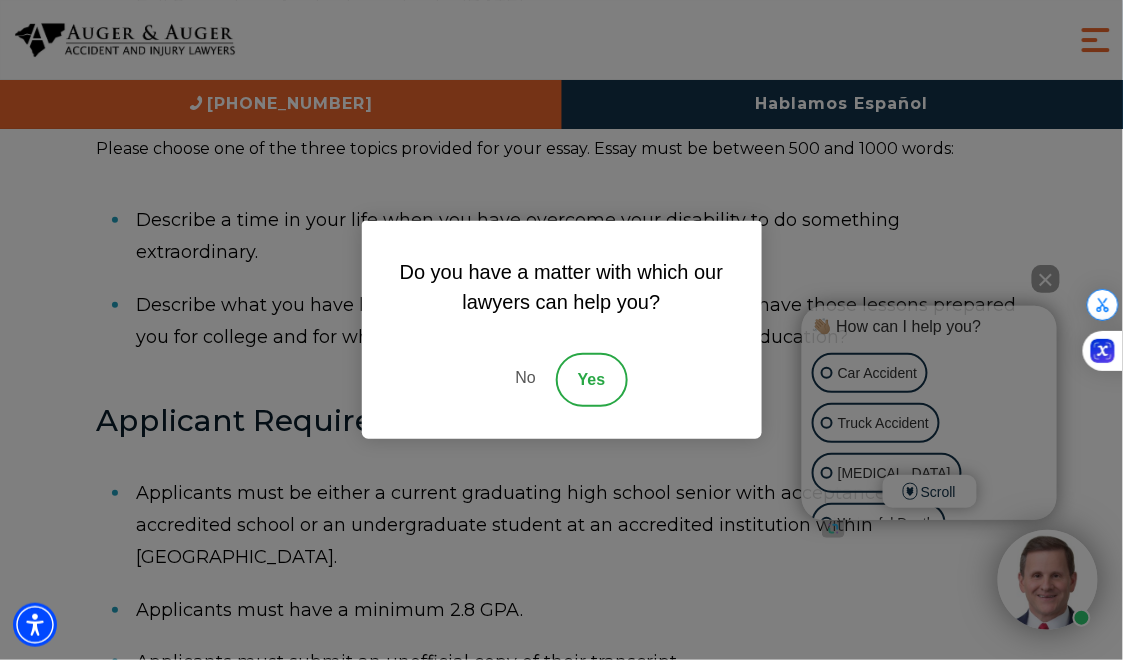 click on "No" at bounding box center (525, 380) 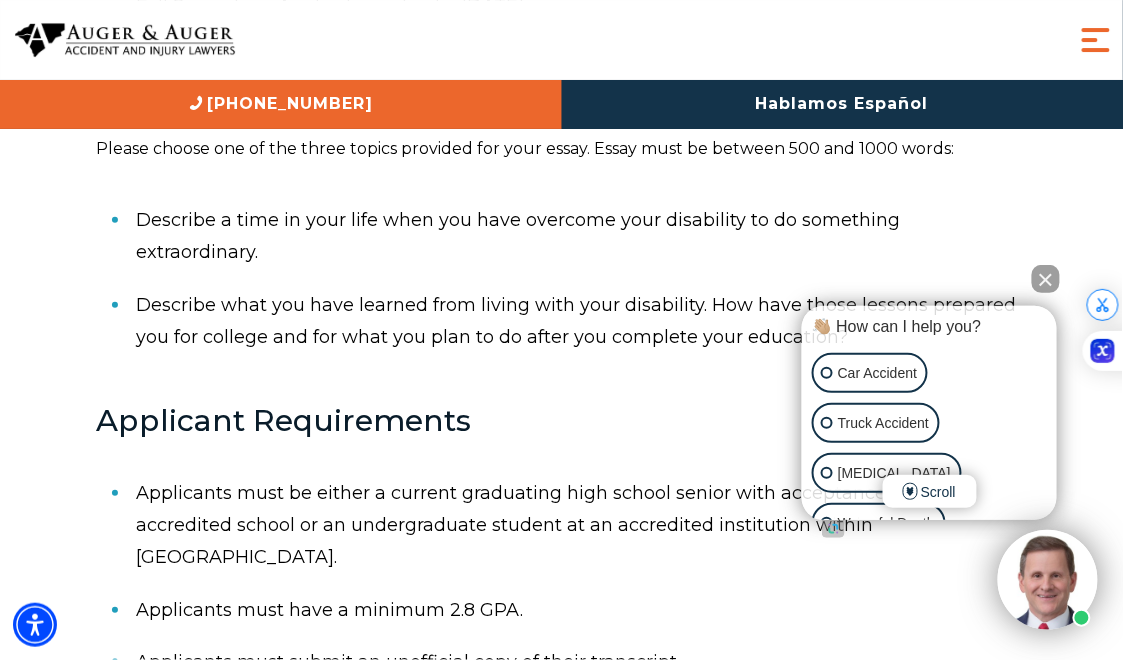 click at bounding box center (1046, 279) 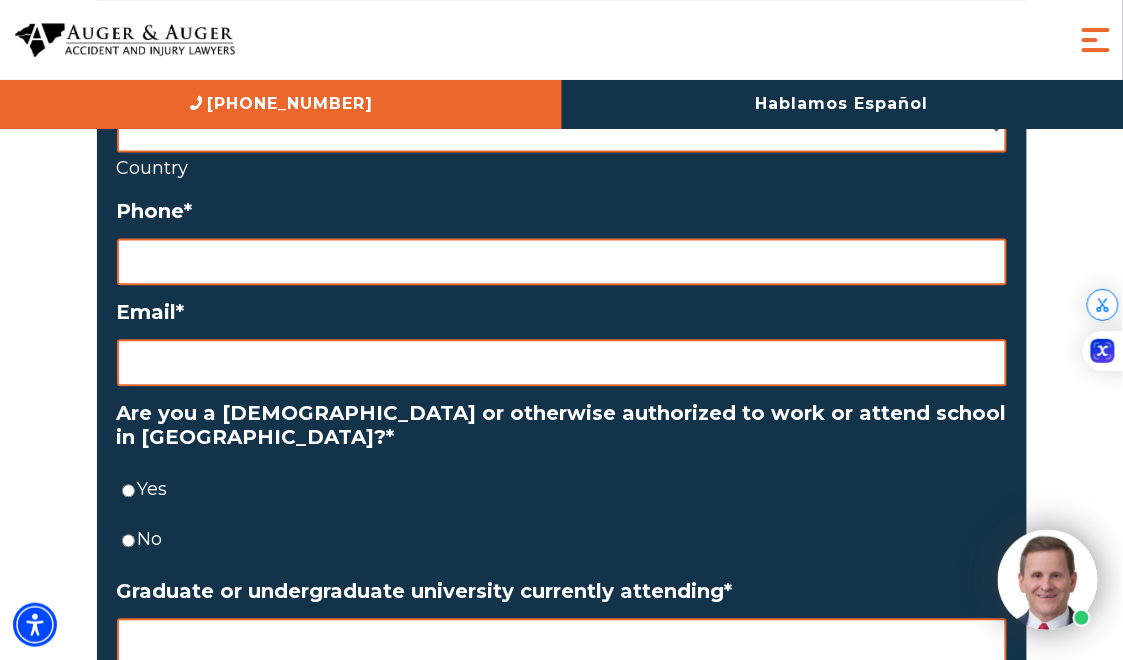 scroll, scrollTop: 2519, scrollLeft: 0, axis: vertical 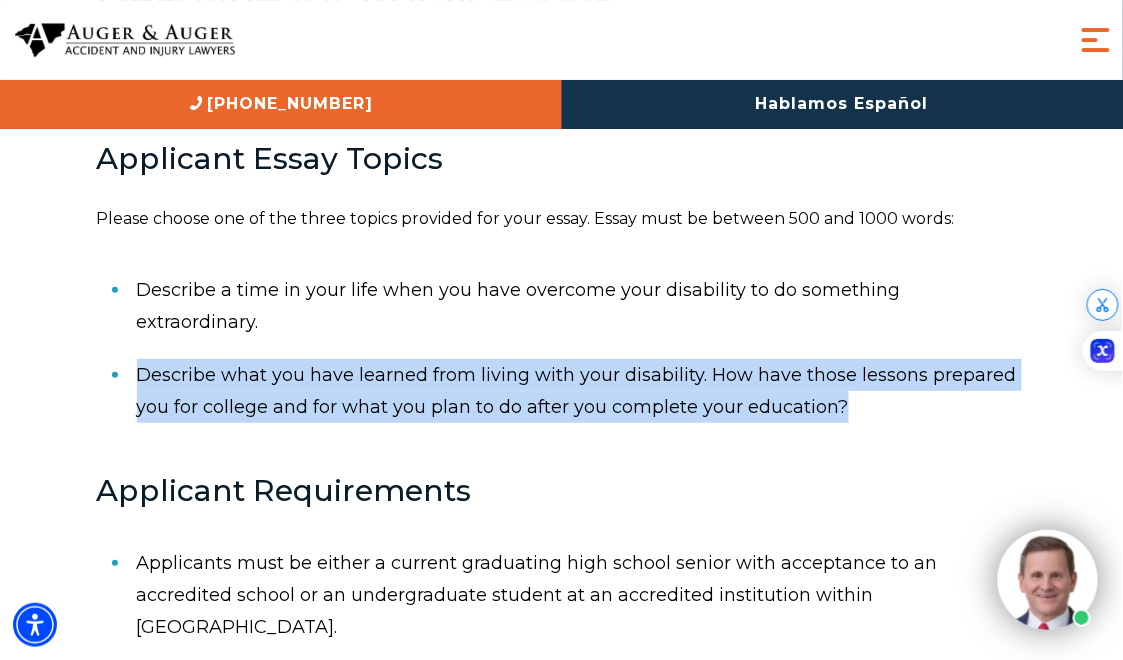 drag, startPoint x: 857, startPoint y: 378, endPoint x: 135, endPoint y: 346, distance: 722.7088 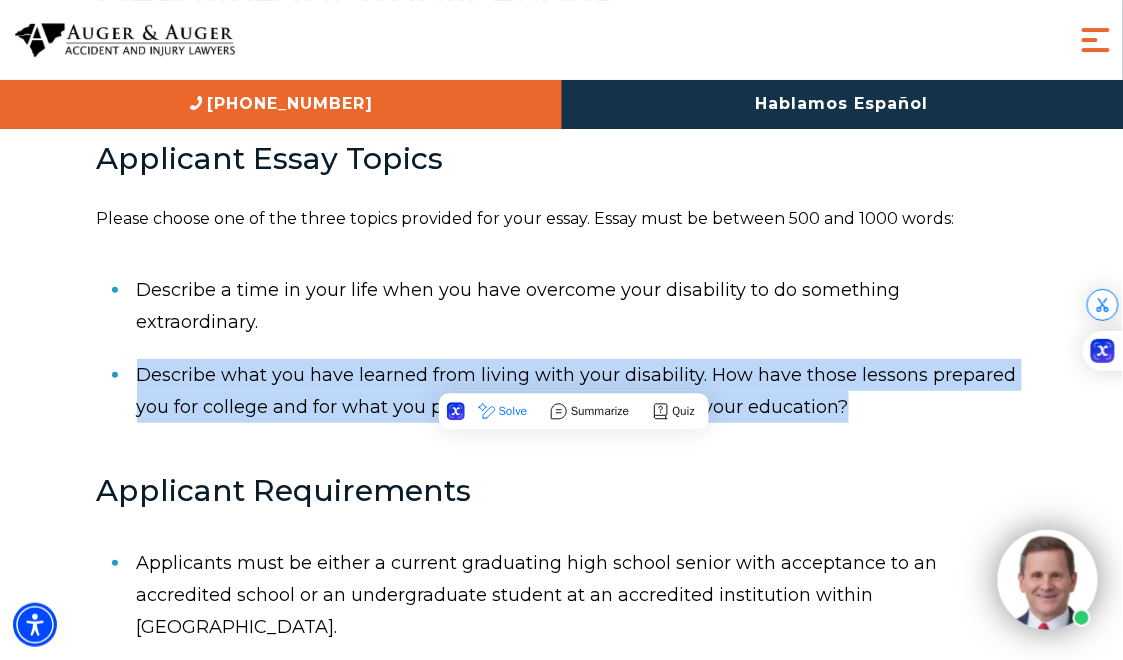 click on "Describe a time in your life when you have overcome your disability to do something extraordinary.   Describe what you have learned from living with your disability. How have those lessons prepared you for college and for what you plan to do after you complete your education?" at bounding box center [562, 349] 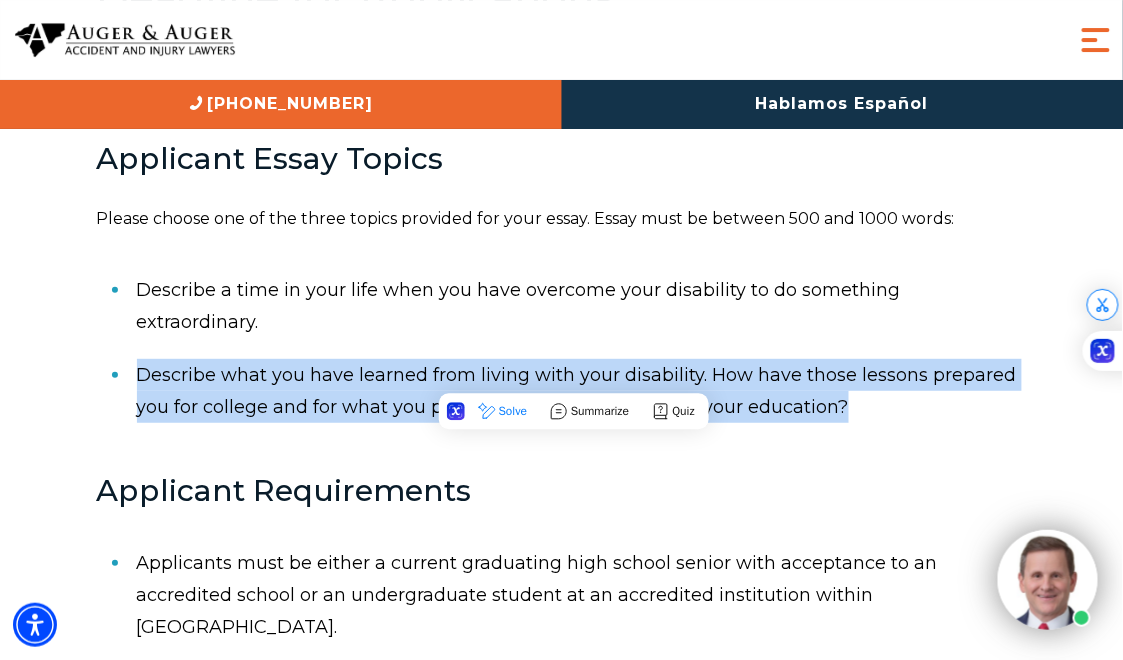 copy on "Describe what you have learned from living with your disability. How have those lessons prepared you for college and for what you plan to do after you complete your education?" 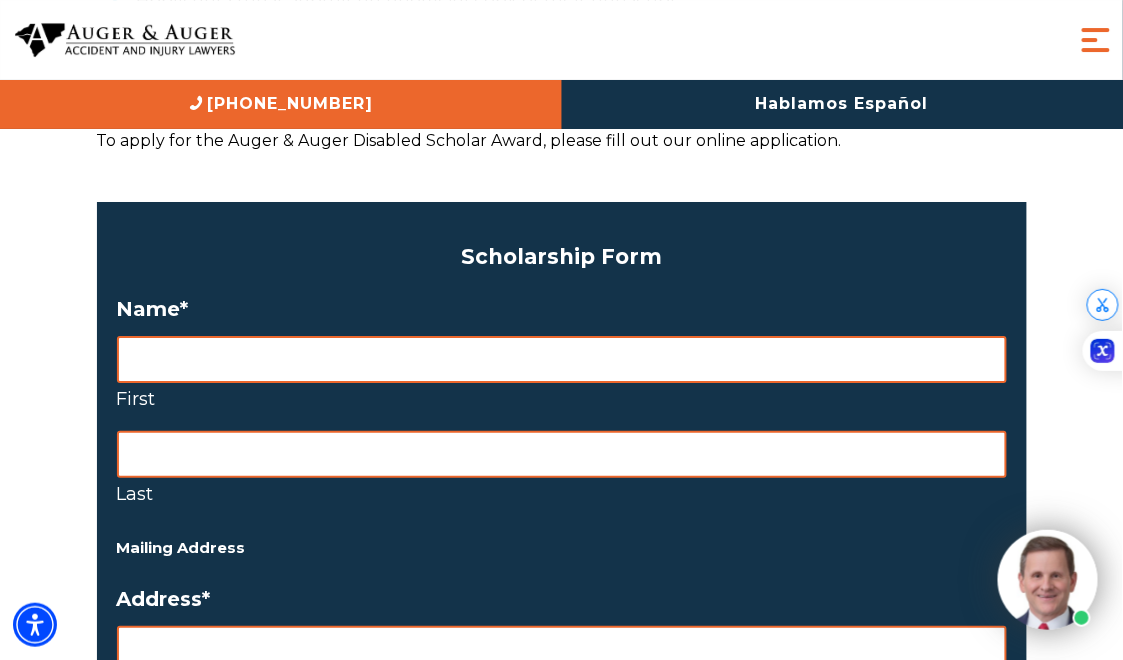 scroll, scrollTop: 1513, scrollLeft: 0, axis: vertical 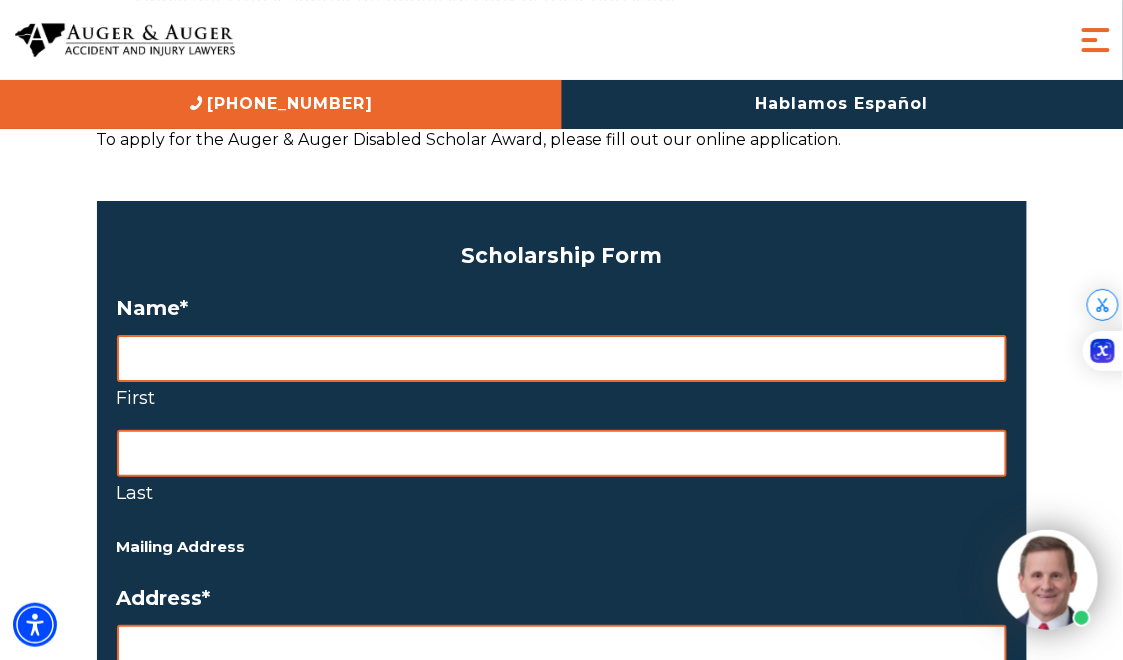 click on "First" at bounding box center [562, 358] 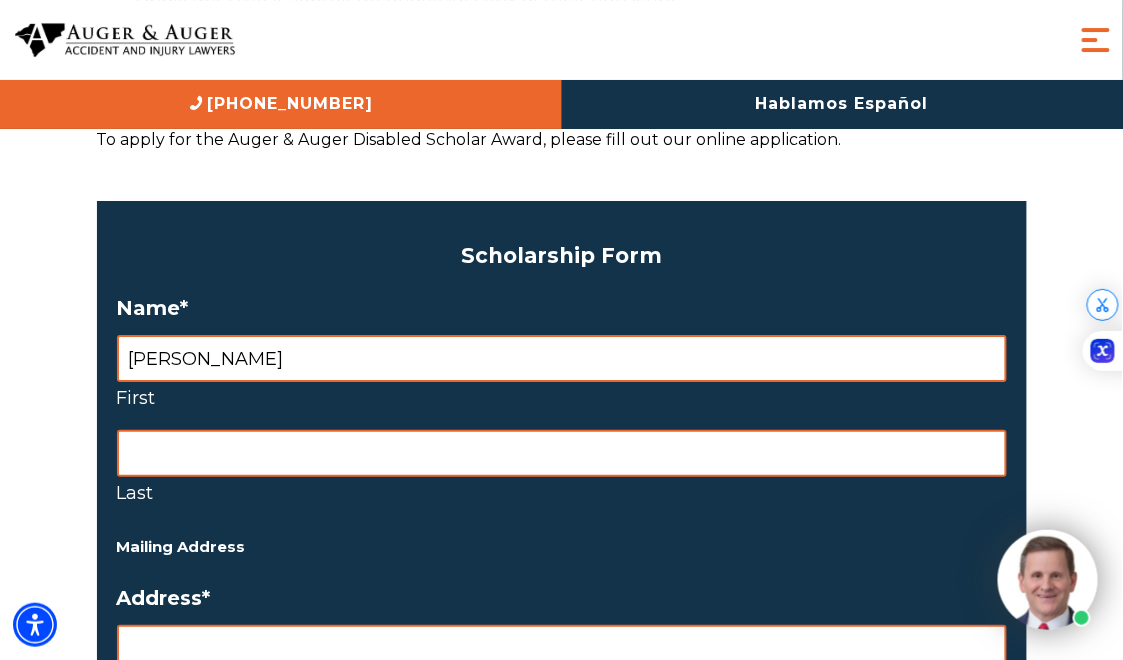 type on "[PERSON_NAME]" 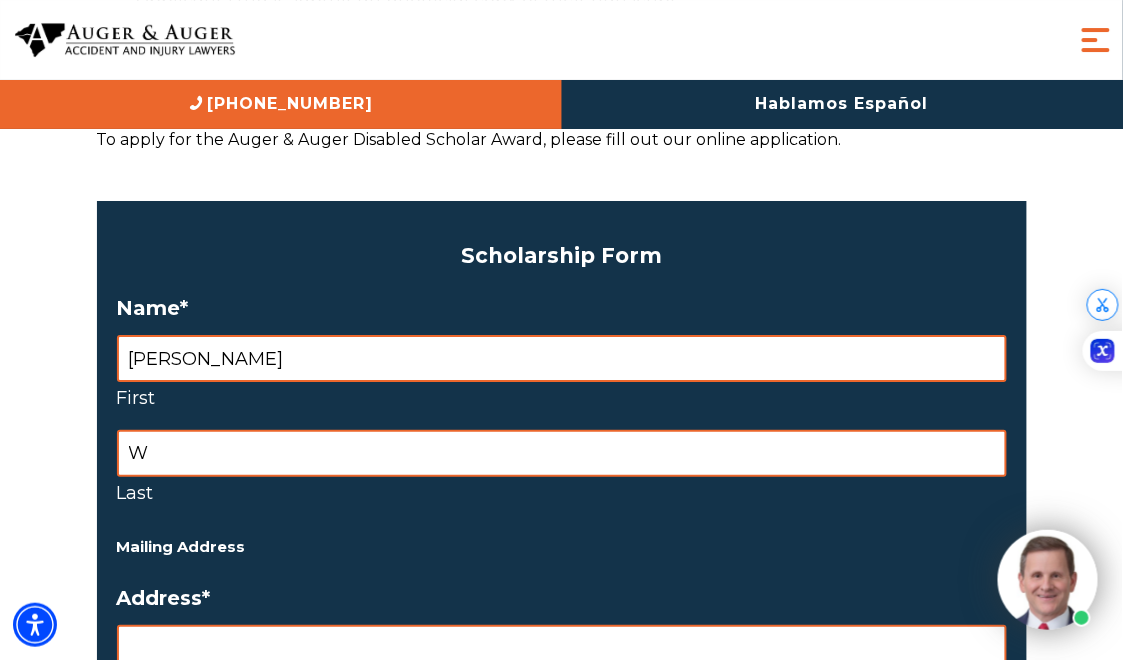 type on "White" 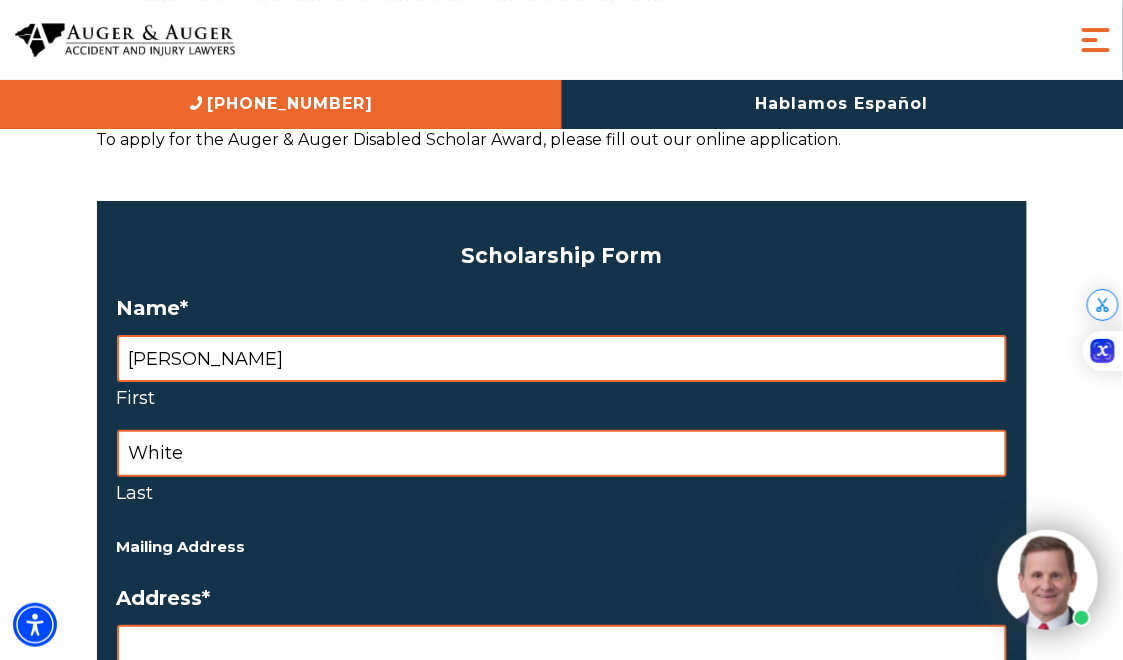 type on "[STREET_ADDRESS]" 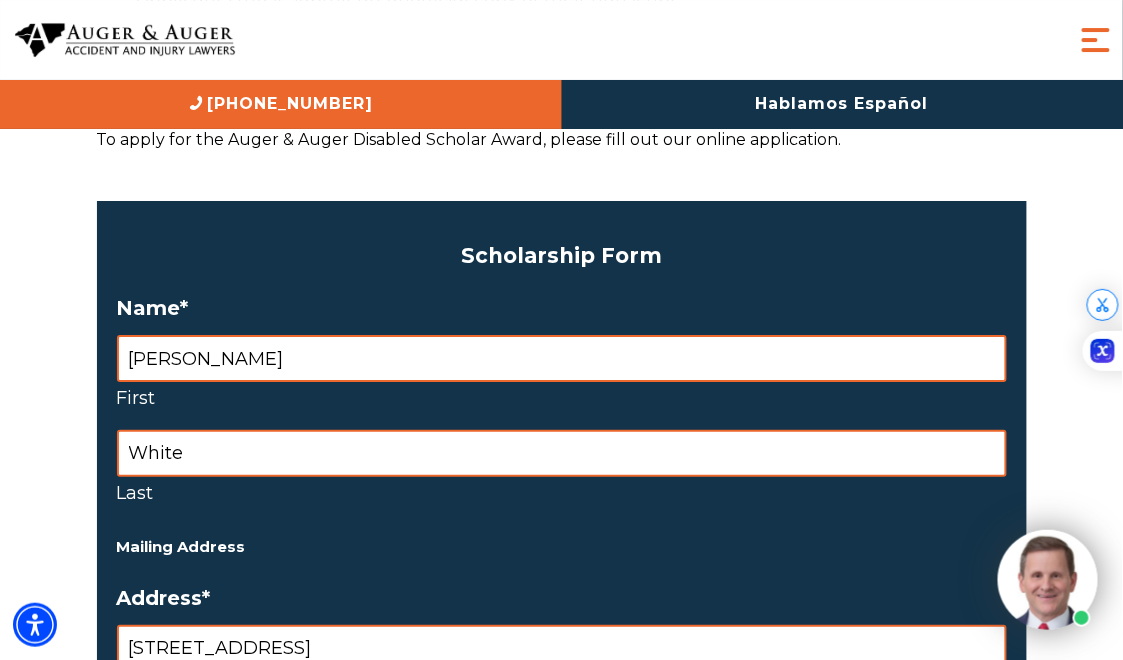 type on "Apt 501" 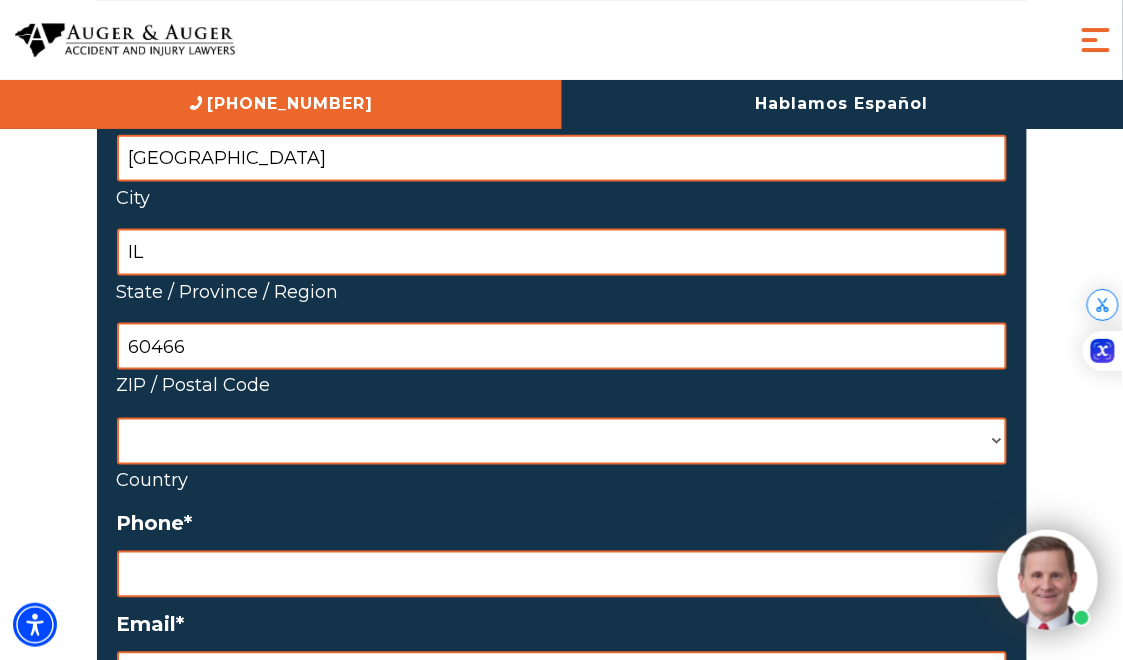 scroll, scrollTop: 2287, scrollLeft: 0, axis: vertical 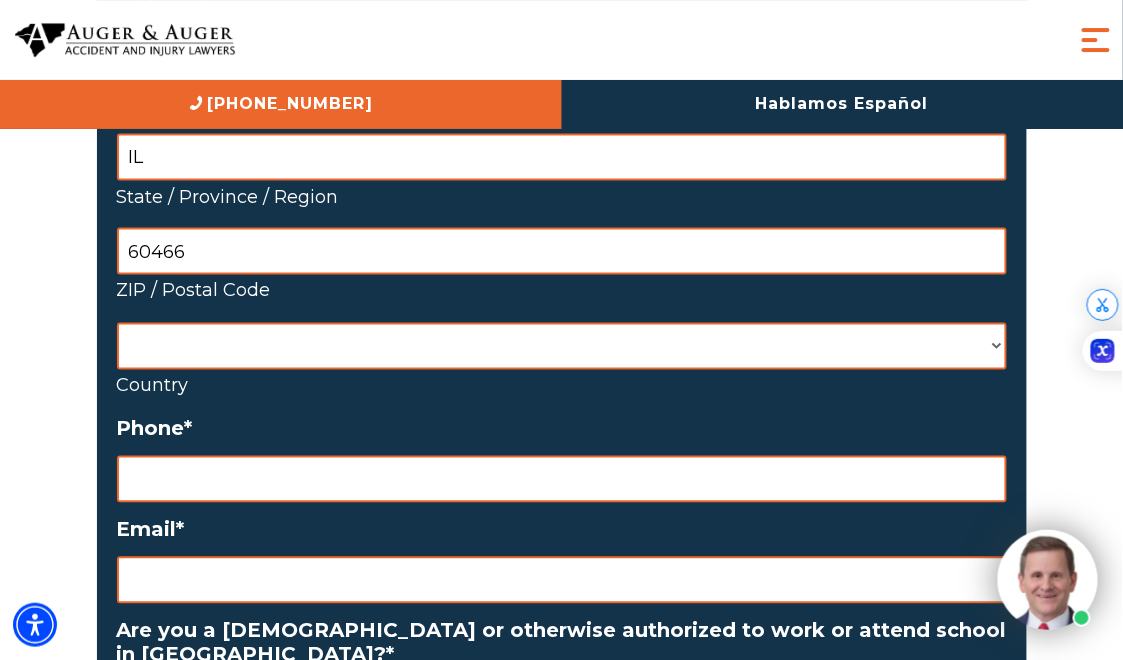 click on "Phone *" at bounding box center (562, 479) 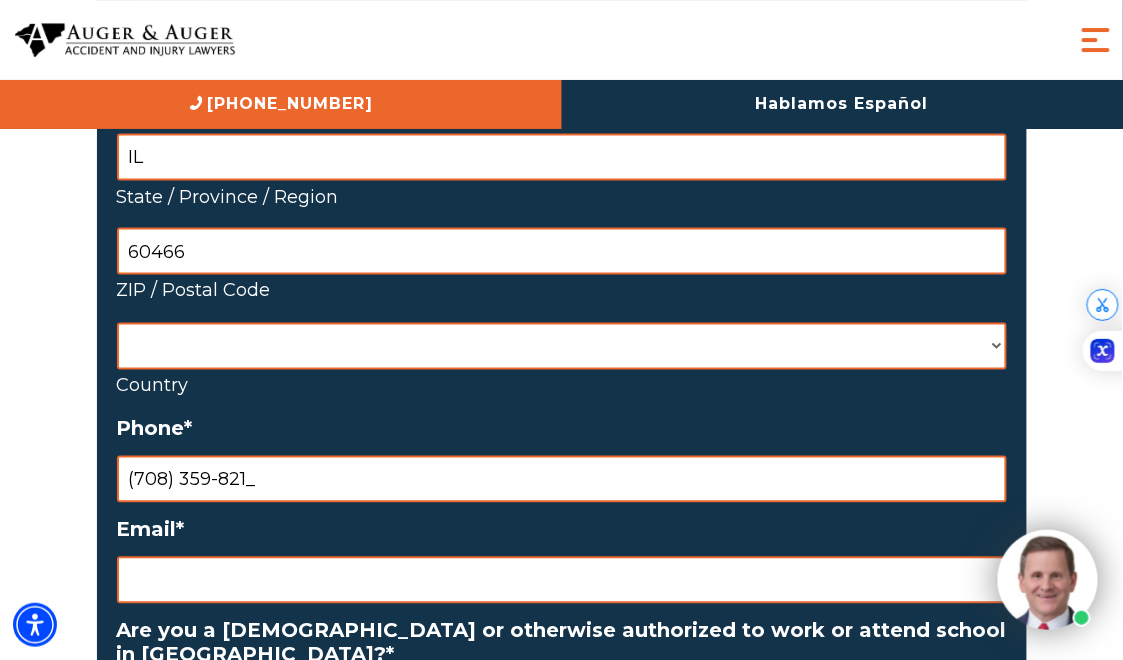 type on "[PHONE_NUMBER]" 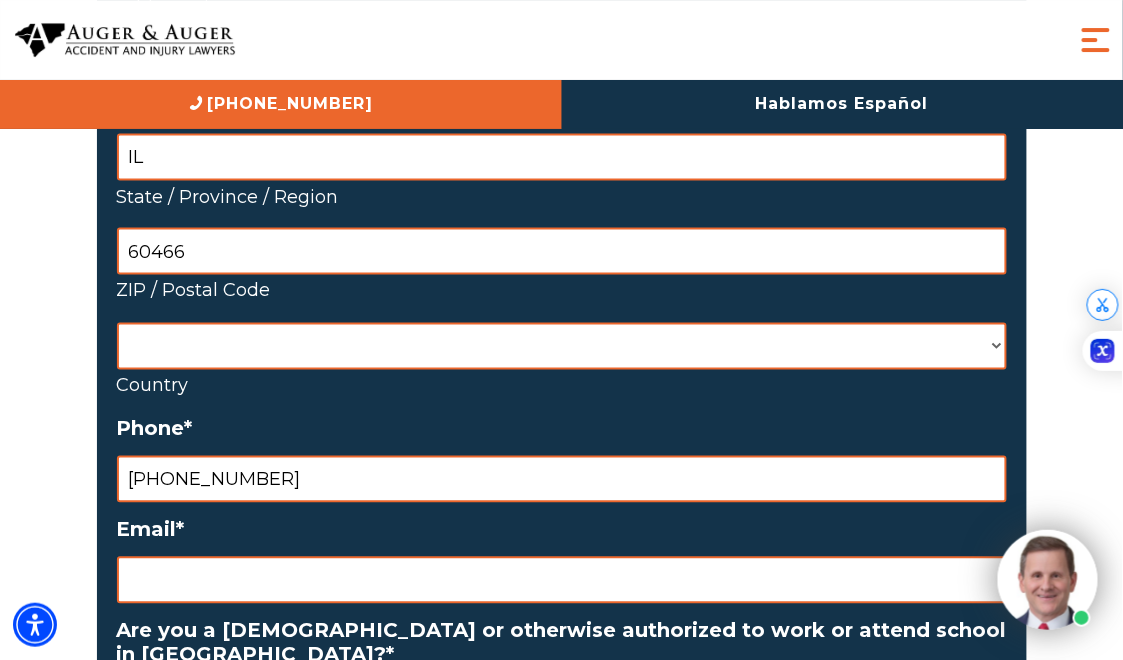 click on "Email *" at bounding box center [562, 580] 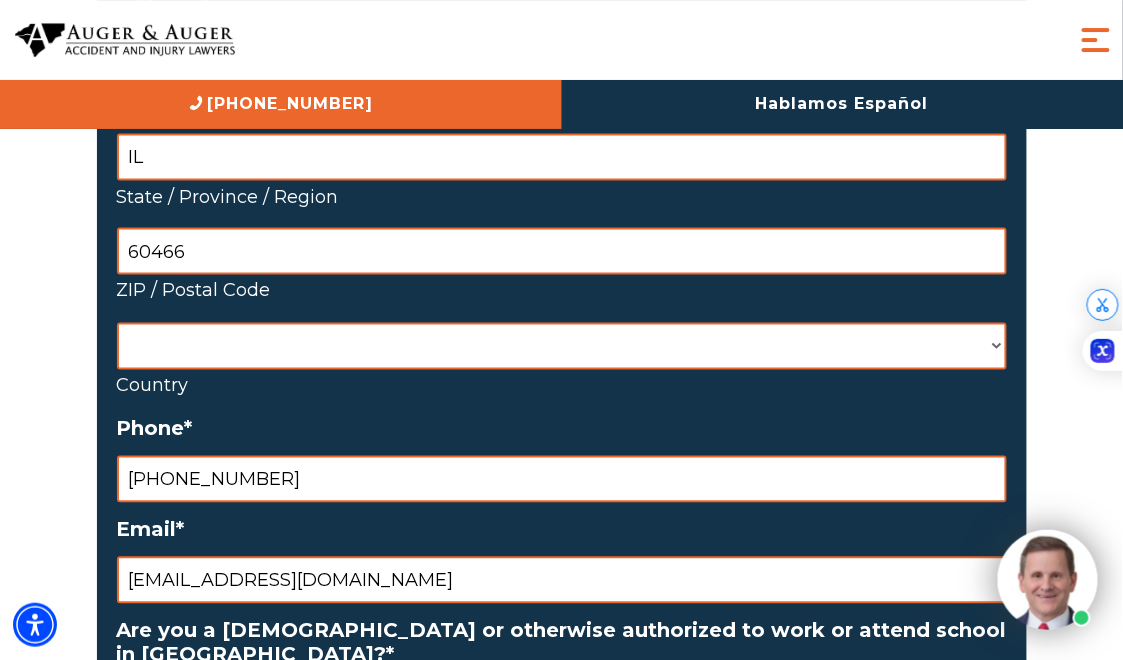 type on "[EMAIL_ADDRESS][DOMAIN_NAME]" 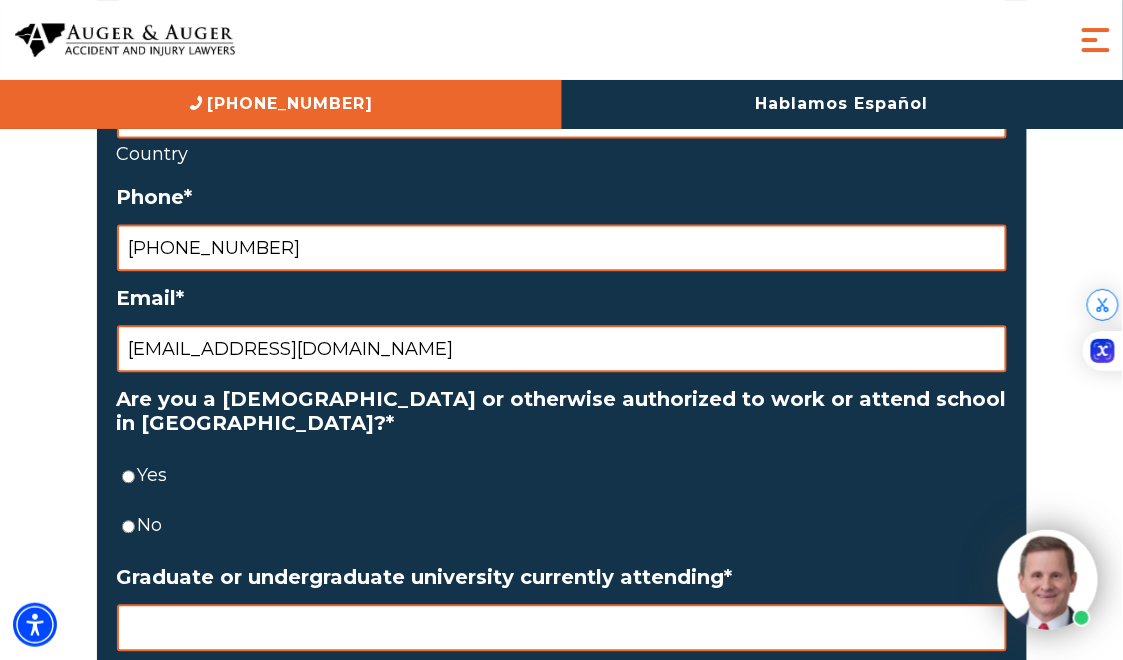 scroll, scrollTop: 2521, scrollLeft: 0, axis: vertical 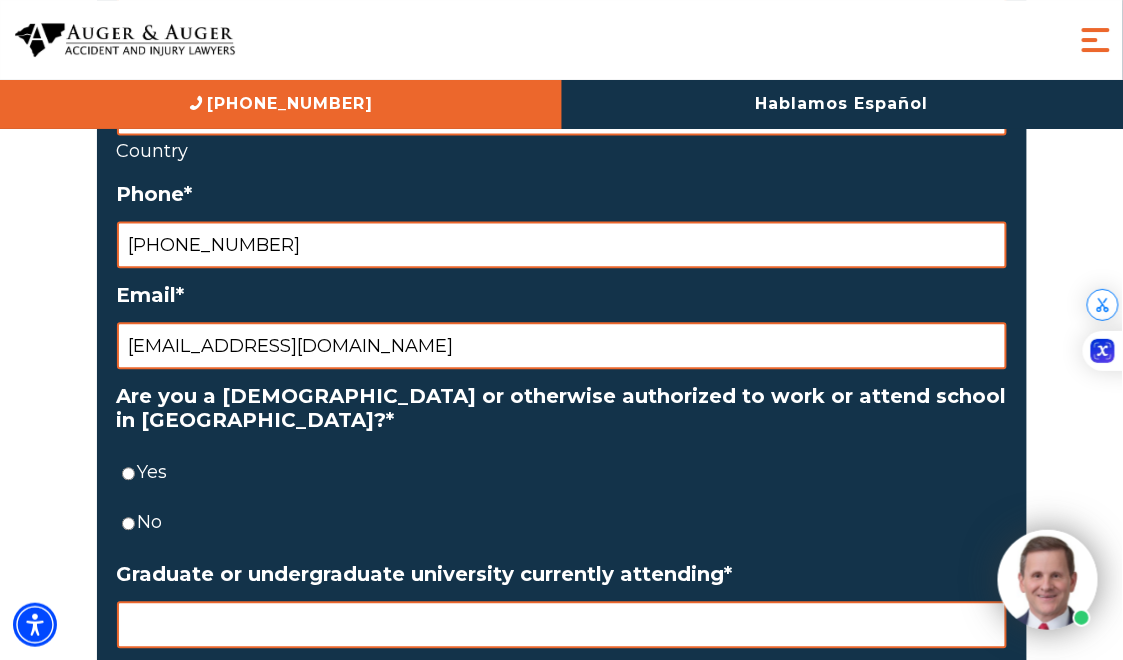 click on "Yes" at bounding box center (128, 474) 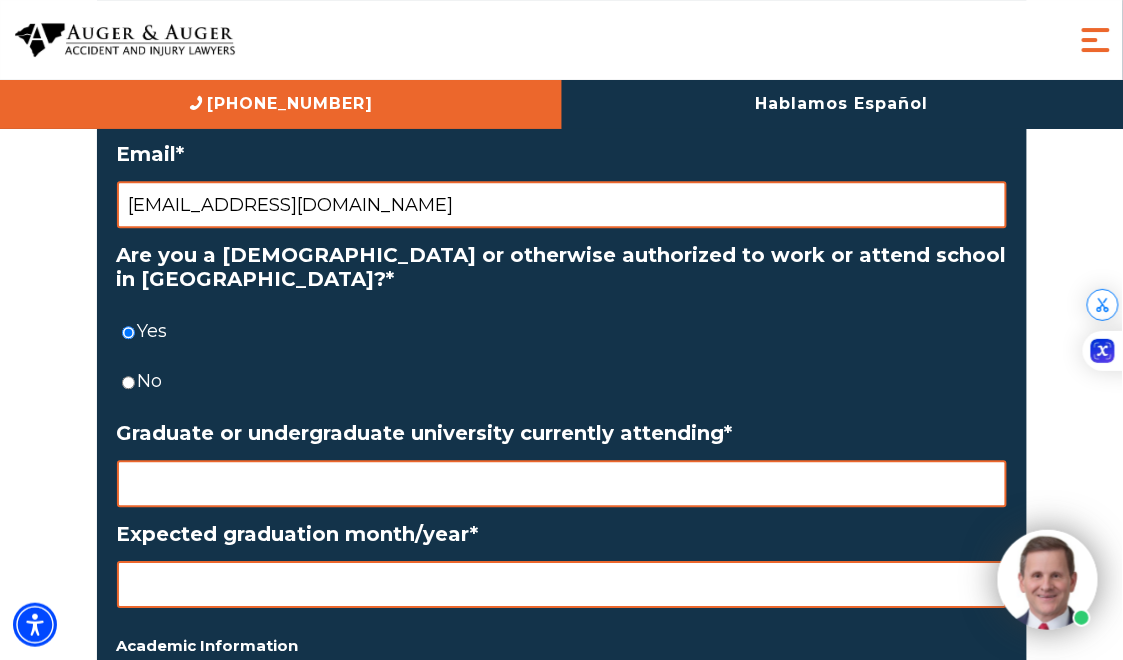 scroll, scrollTop: 2665, scrollLeft: 0, axis: vertical 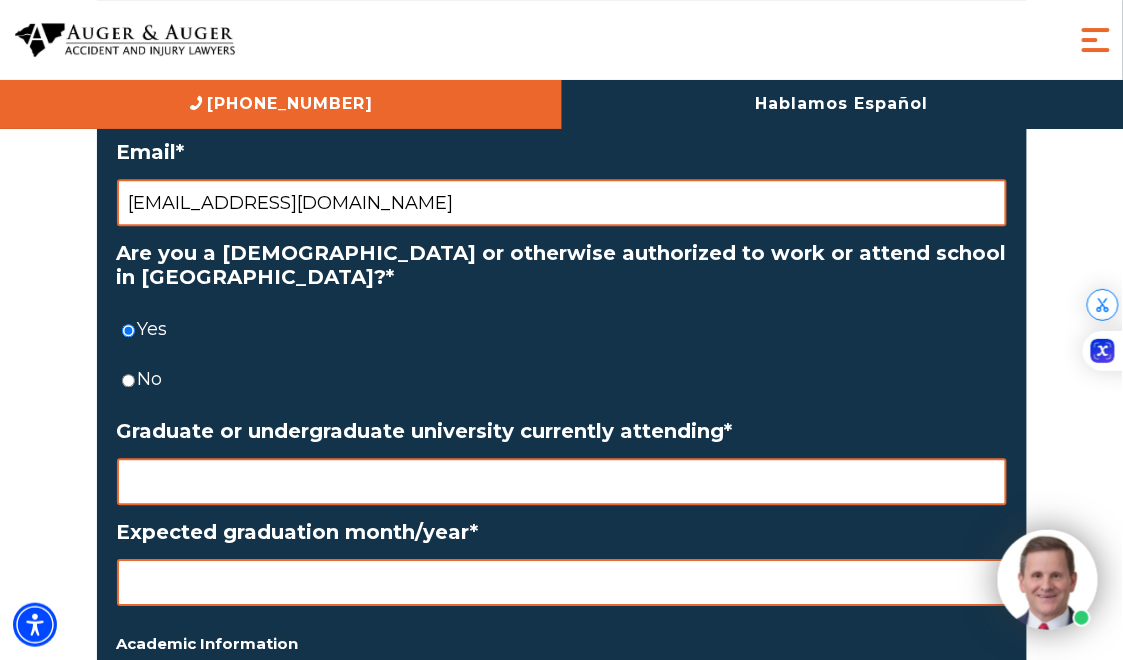 click on "Graduate or undergraduate university currently attending *" at bounding box center (562, 481) 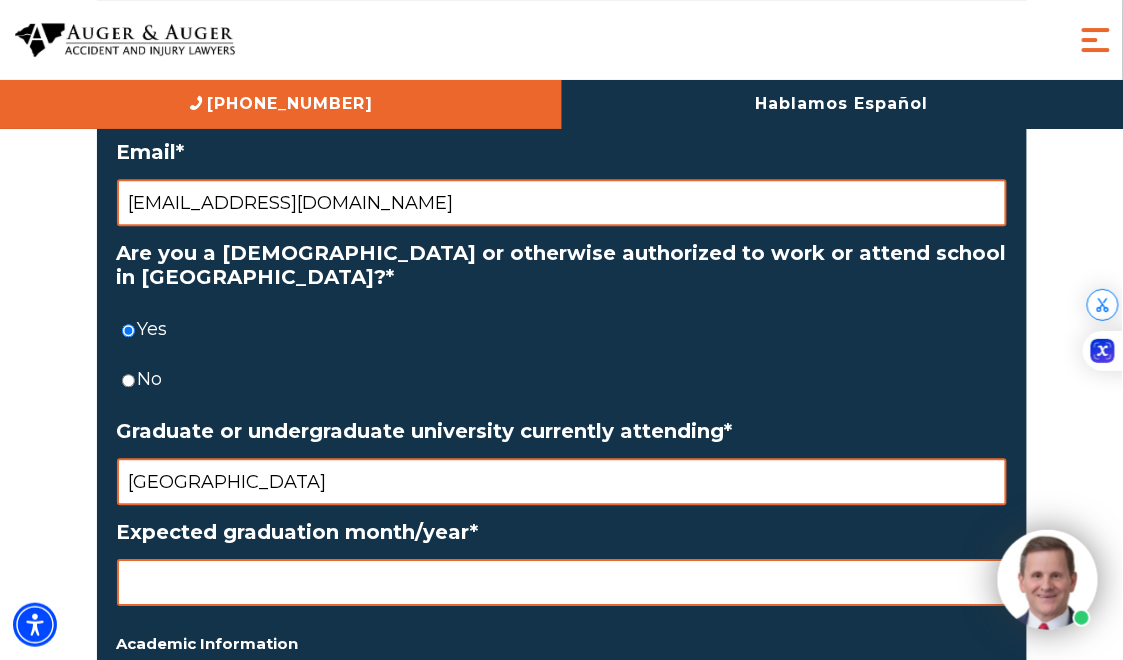 type on "[GEOGRAPHIC_DATA]" 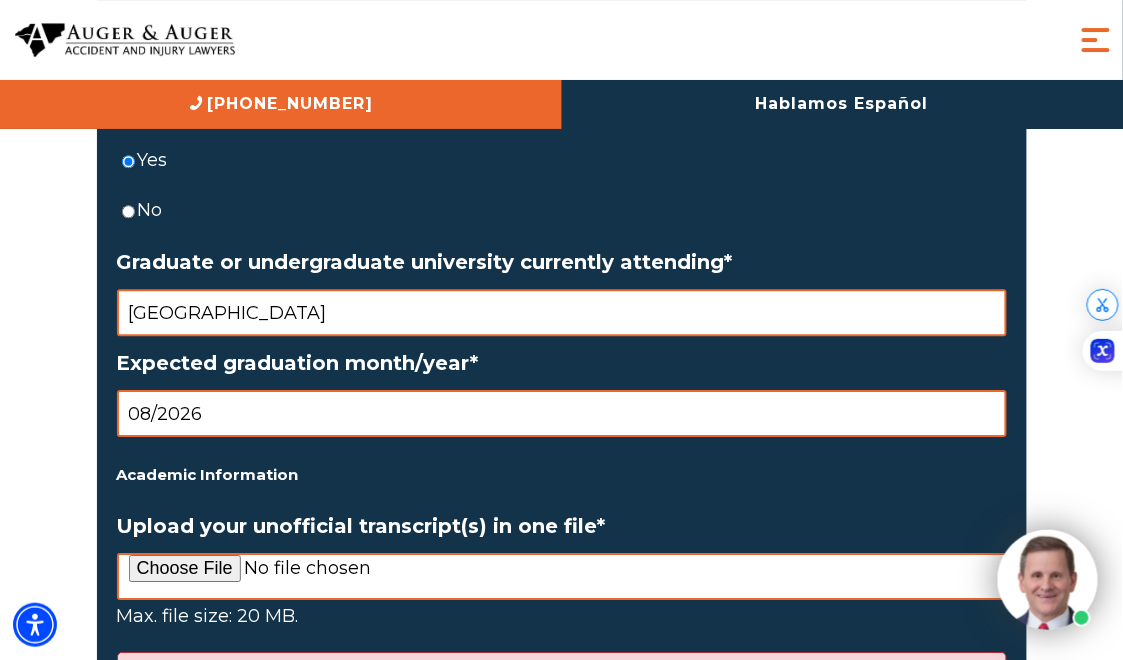 scroll, scrollTop: 2834, scrollLeft: 0, axis: vertical 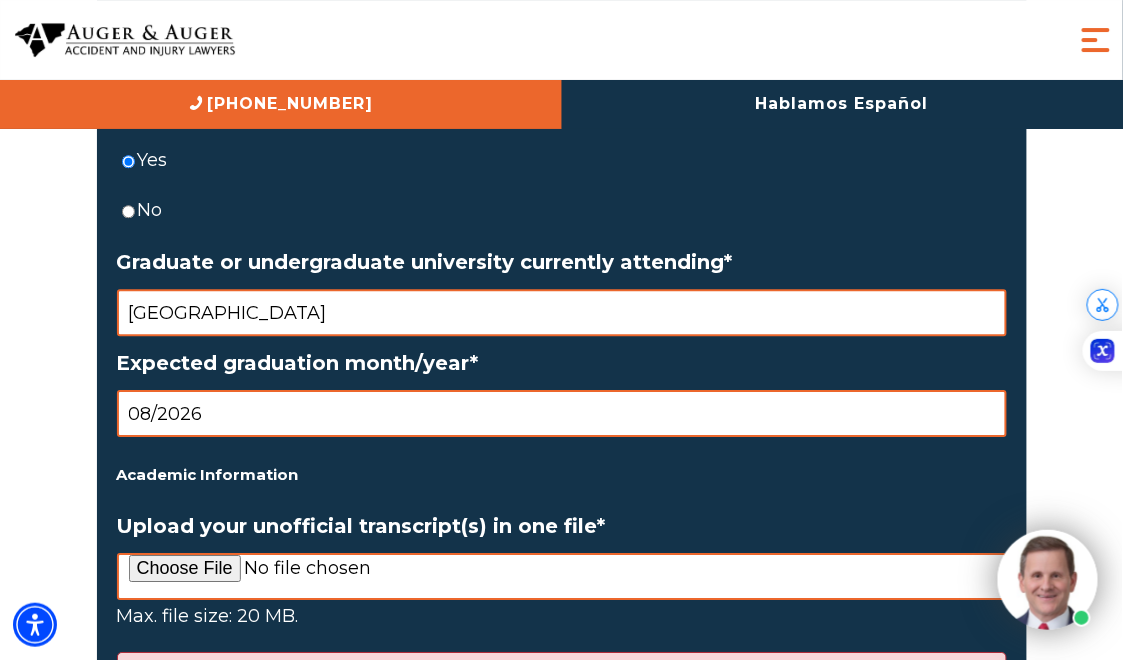 type on "08/2026" 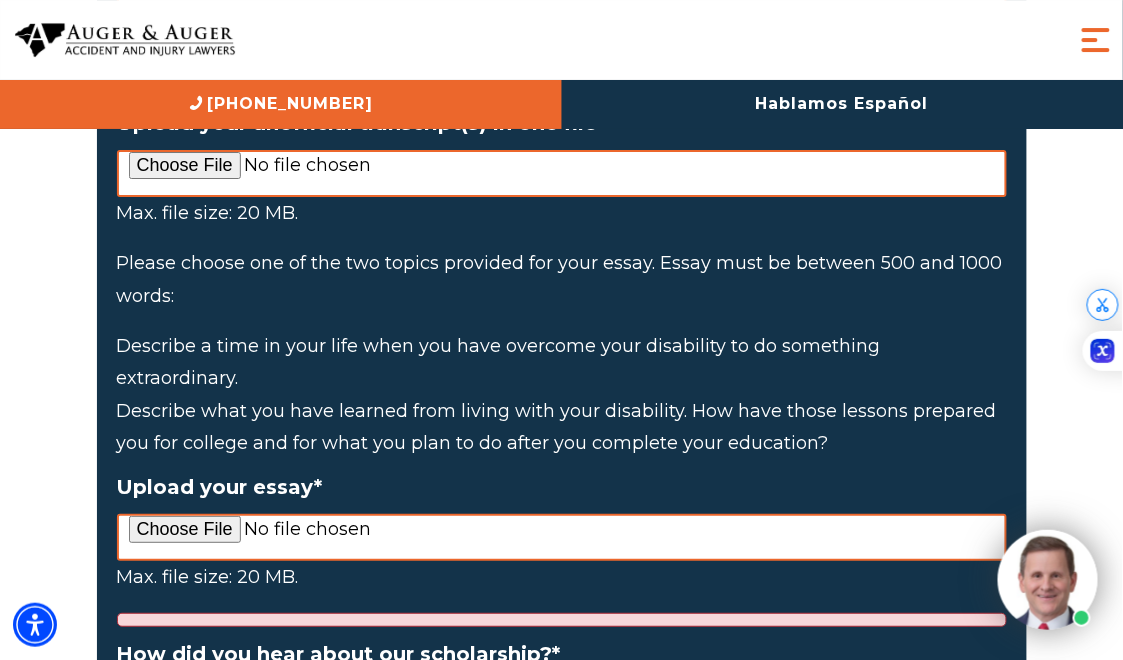 scroll, scrollTop: 3238, scrollLeft: 0, axis: vertical 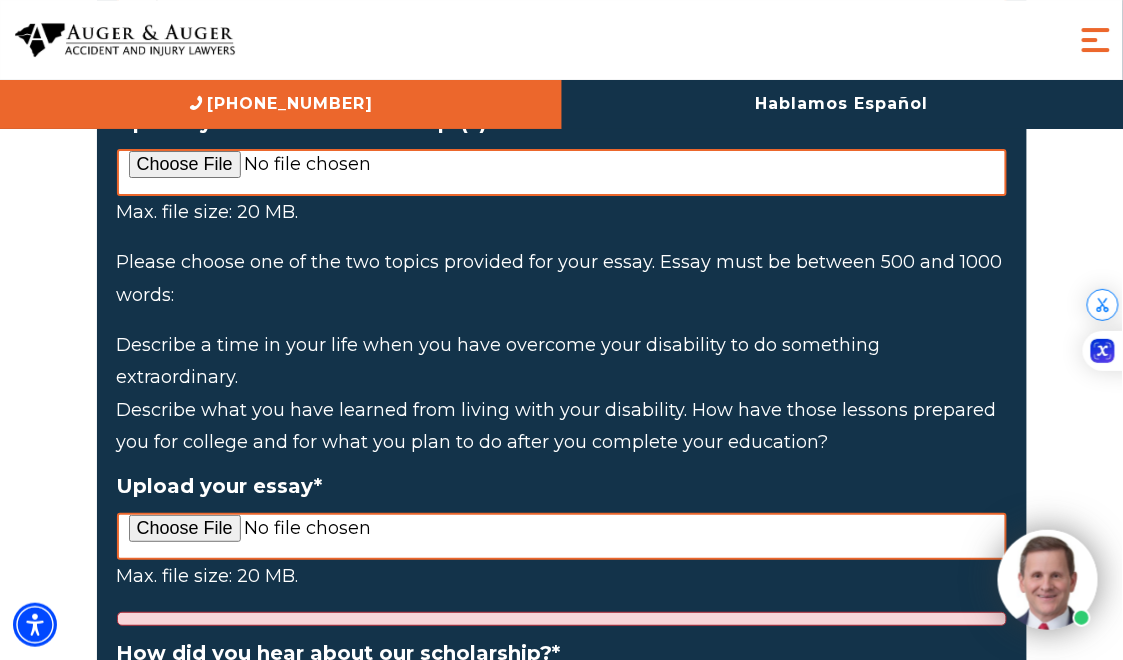 click on "Upload your essay *" at bounding box center (562, 536) 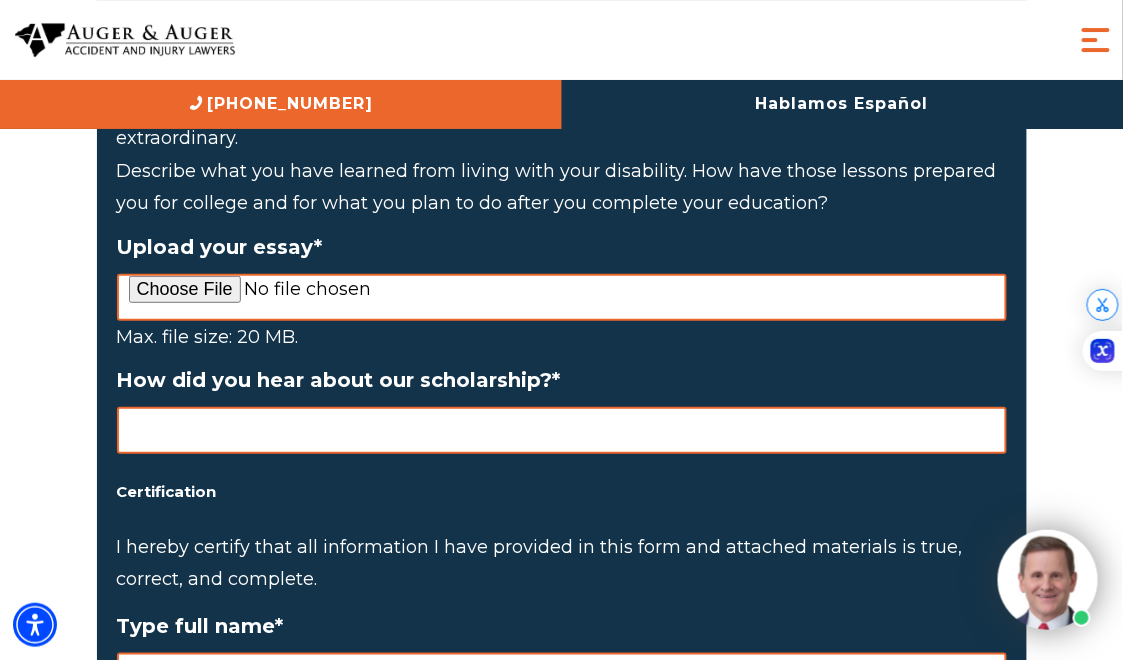 scroll, scrollTop: 3480, scrollLeft: 0, axis: vertical 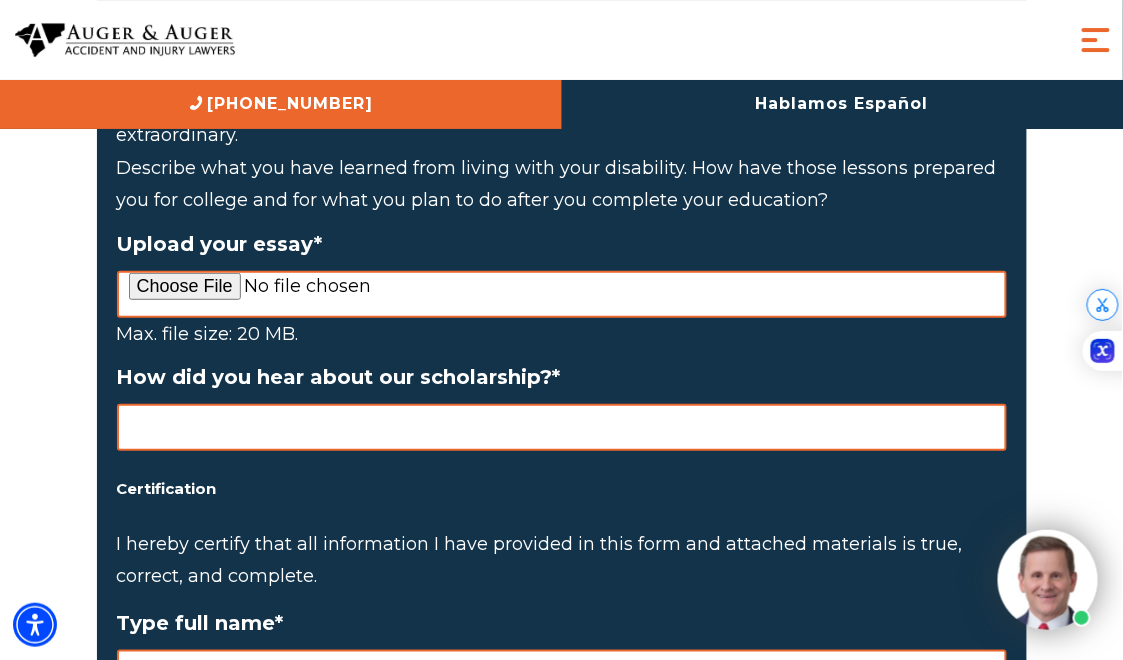 click on "How did you hear about our scholarship? *" at bounding box center [562, 427] 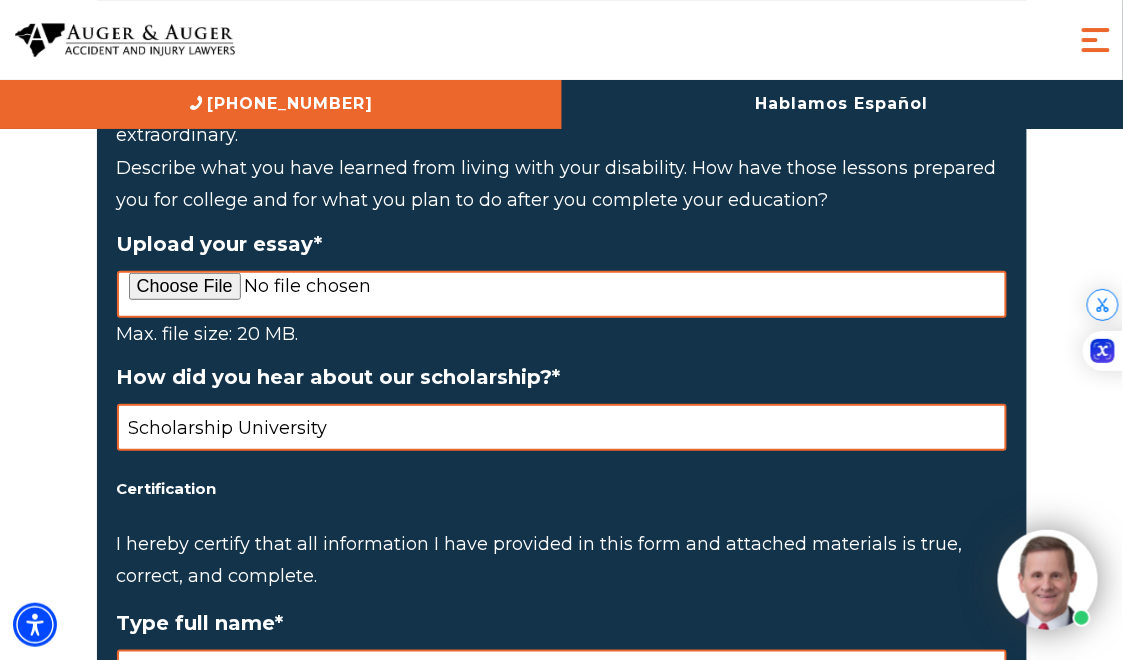 type on "Scholarship University" 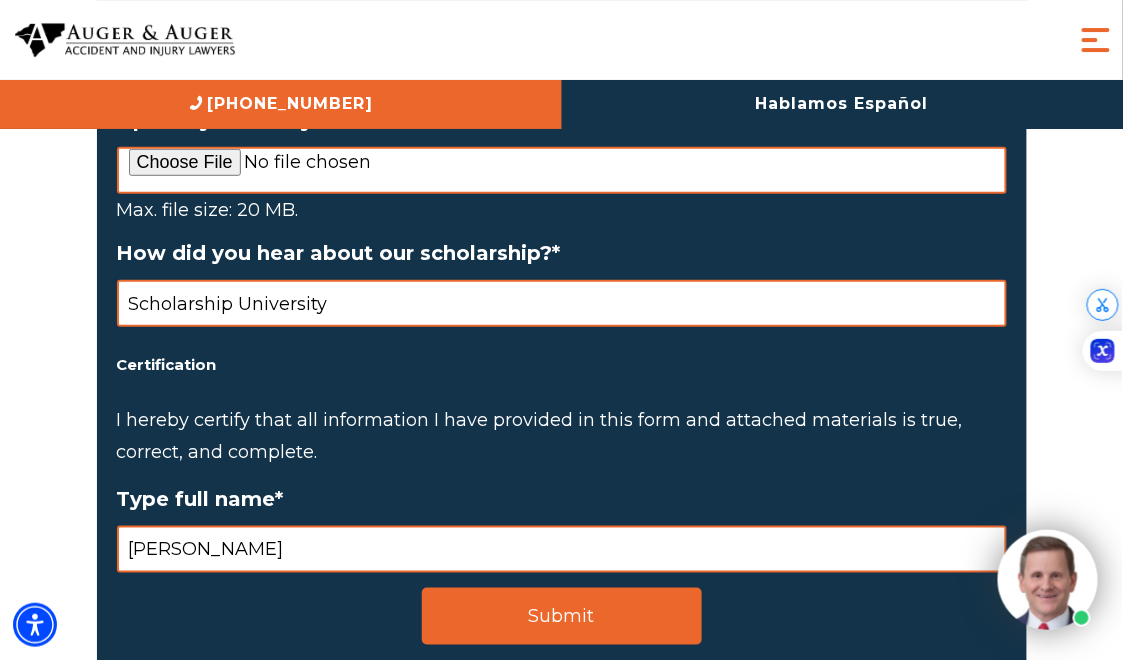 scroll, scrollTop: 3603, scrollLeft: 0, axis: vertical 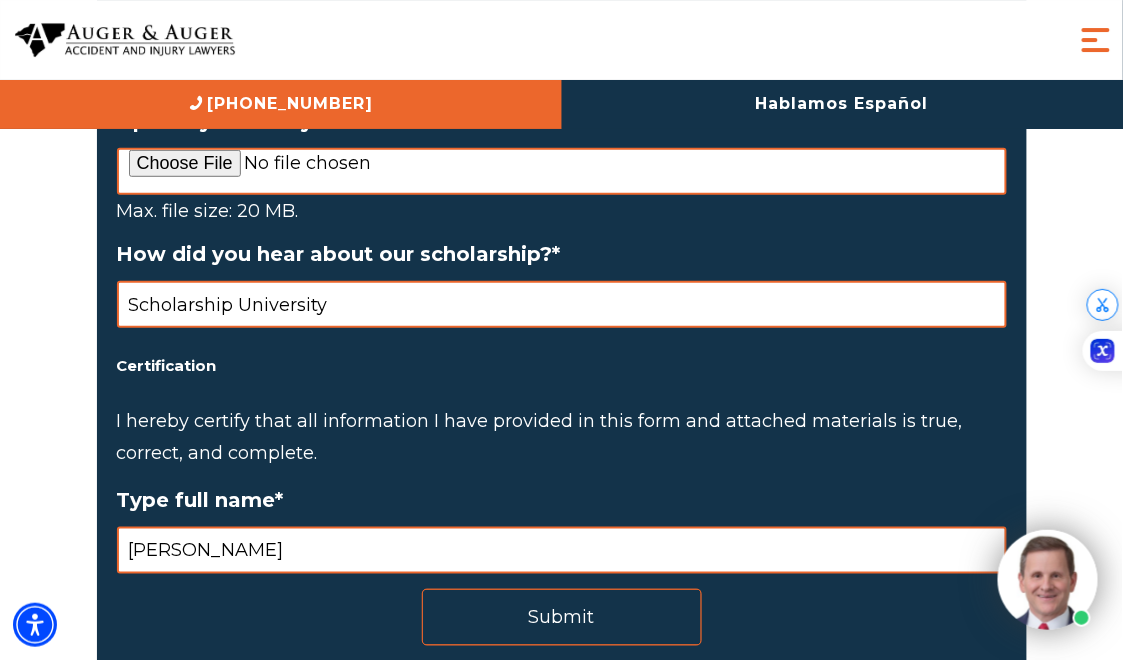 type on "[PERSON_NAME]" 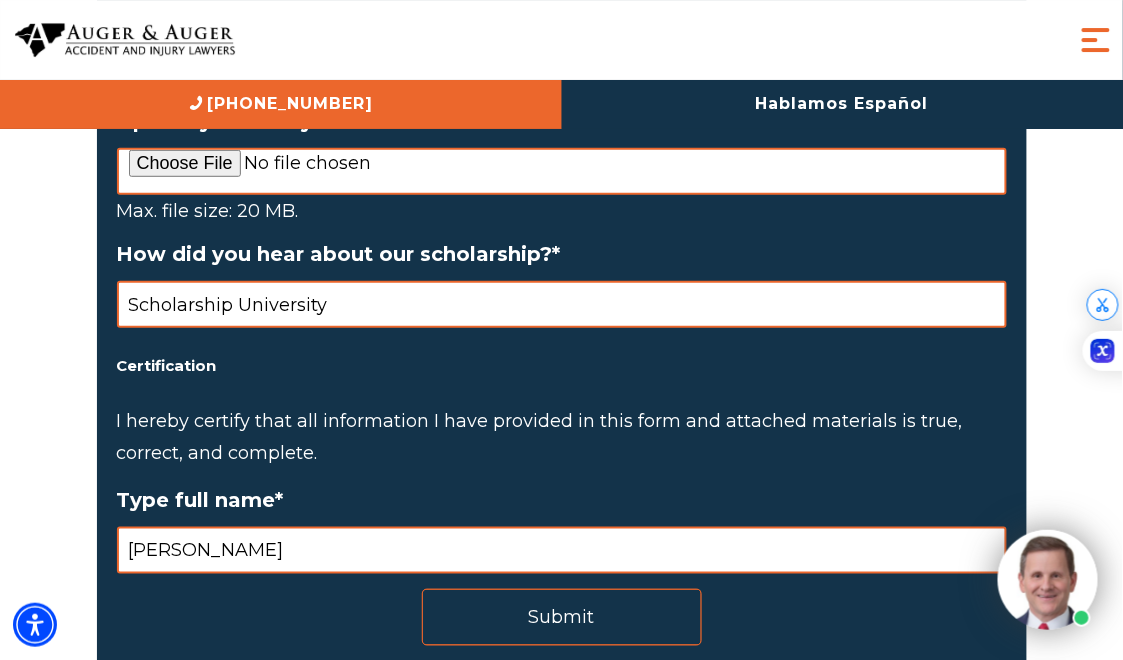 click on "Submit" at bounding box center [562, 617] 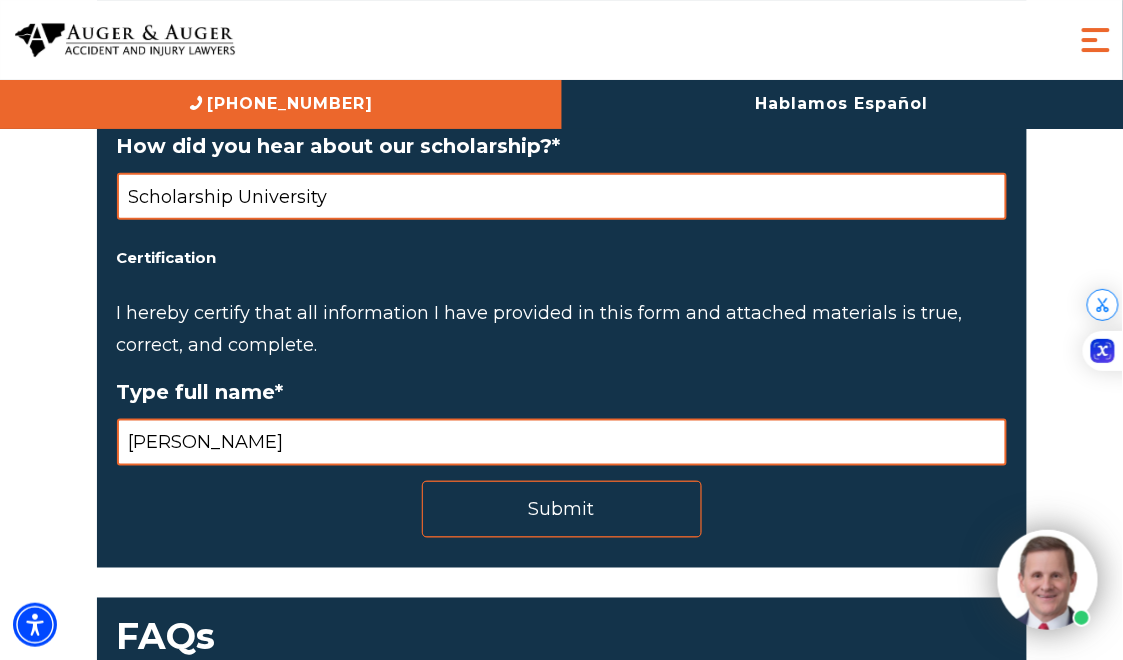 scroll, scrollTop: 3727, scrollLeft: 0, axis: vertical 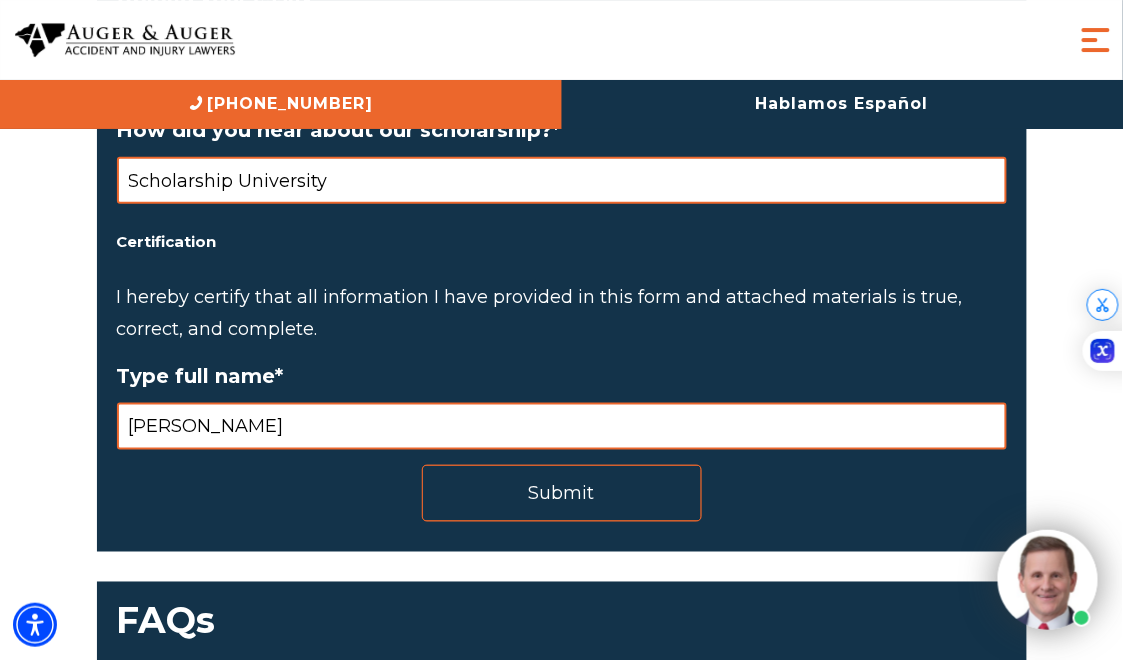 click on "Submit" at bounding box center (562, 493) 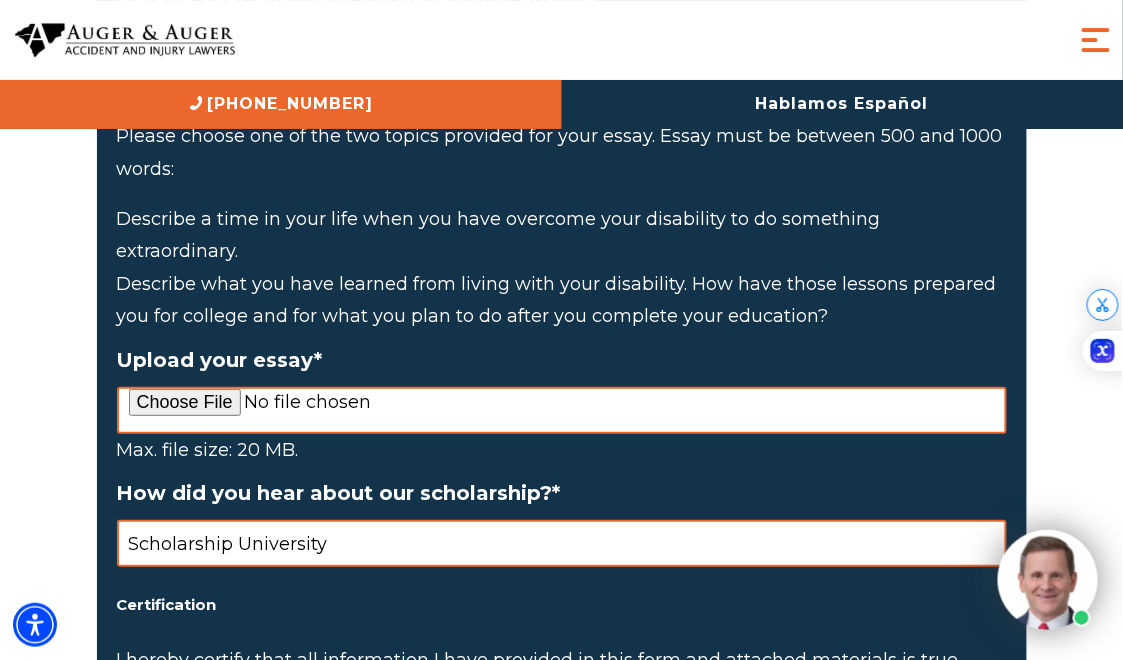 scroll, scrollTop: 3354, scrollLeft: 0, axis: vertical 